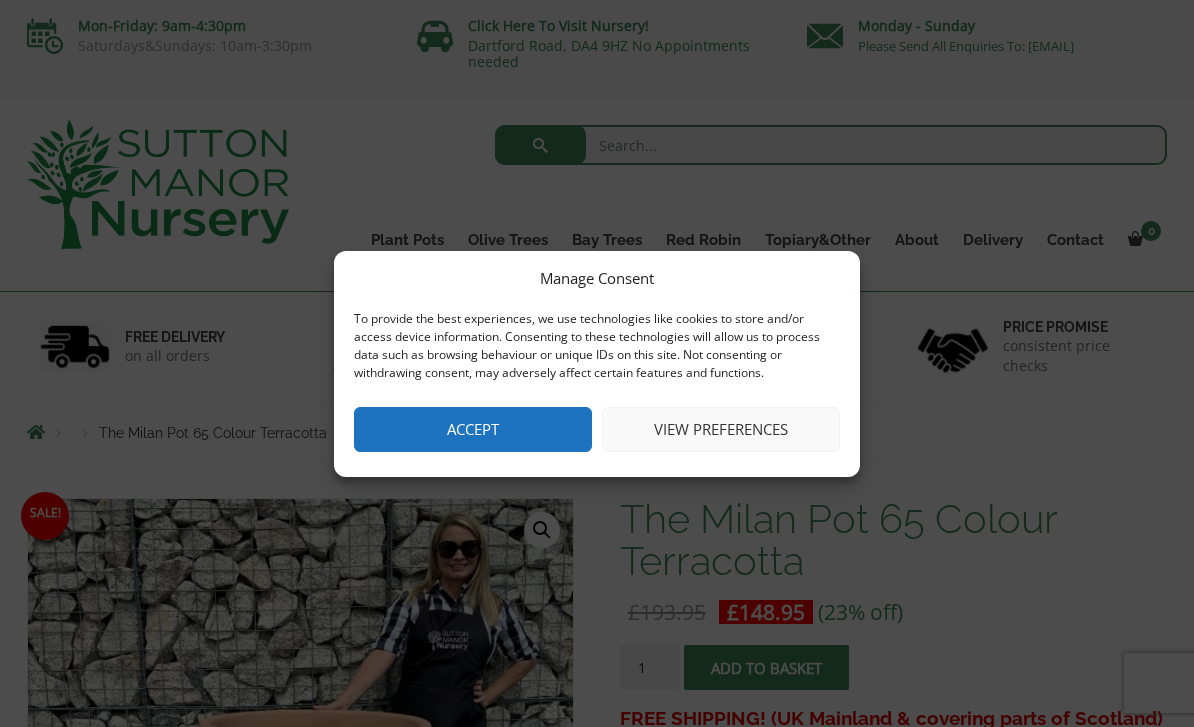 scroll, scrollTop: 0, scrollLeft: 0, axis: both 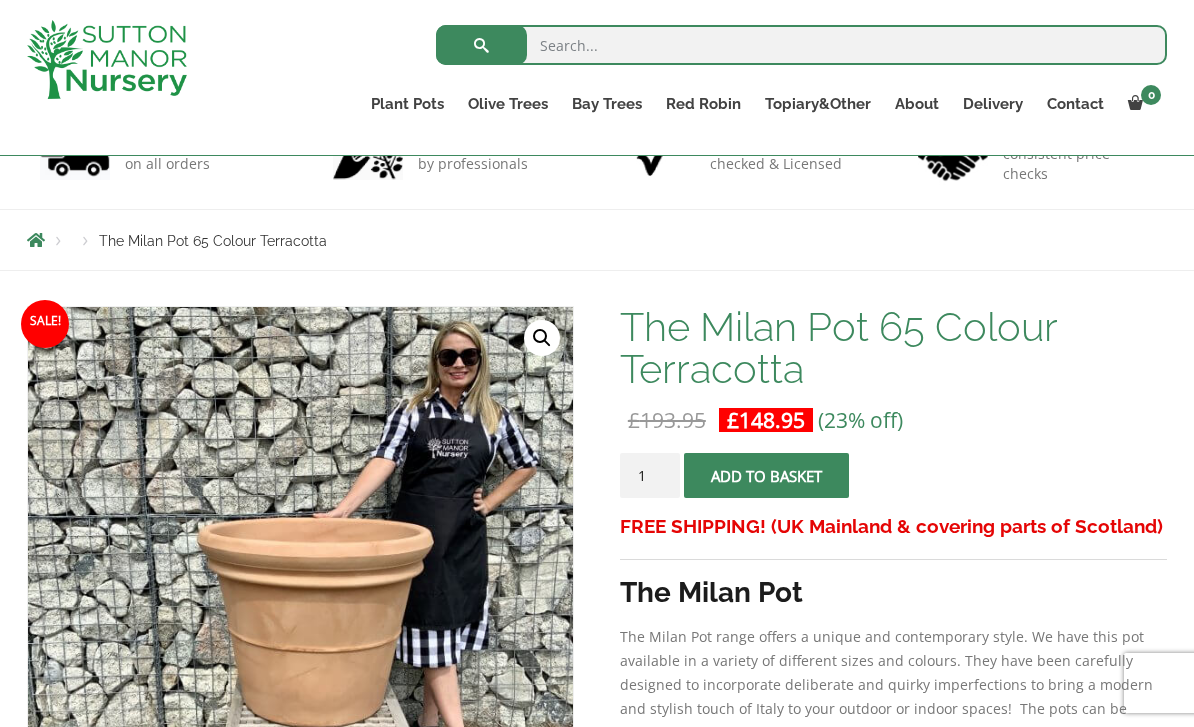 click on "The Milan Pot range offers a unique and contemporary style. We have this pot available in a variety of different sizes and colours. They have been carefully designed to incorporate deliberate and quirky imperfections to bring a modern and stylish touch of Italy to your outdoor or indoor spaces!  The pots can be easily lifted & moved." at bounding box center (893, 685) 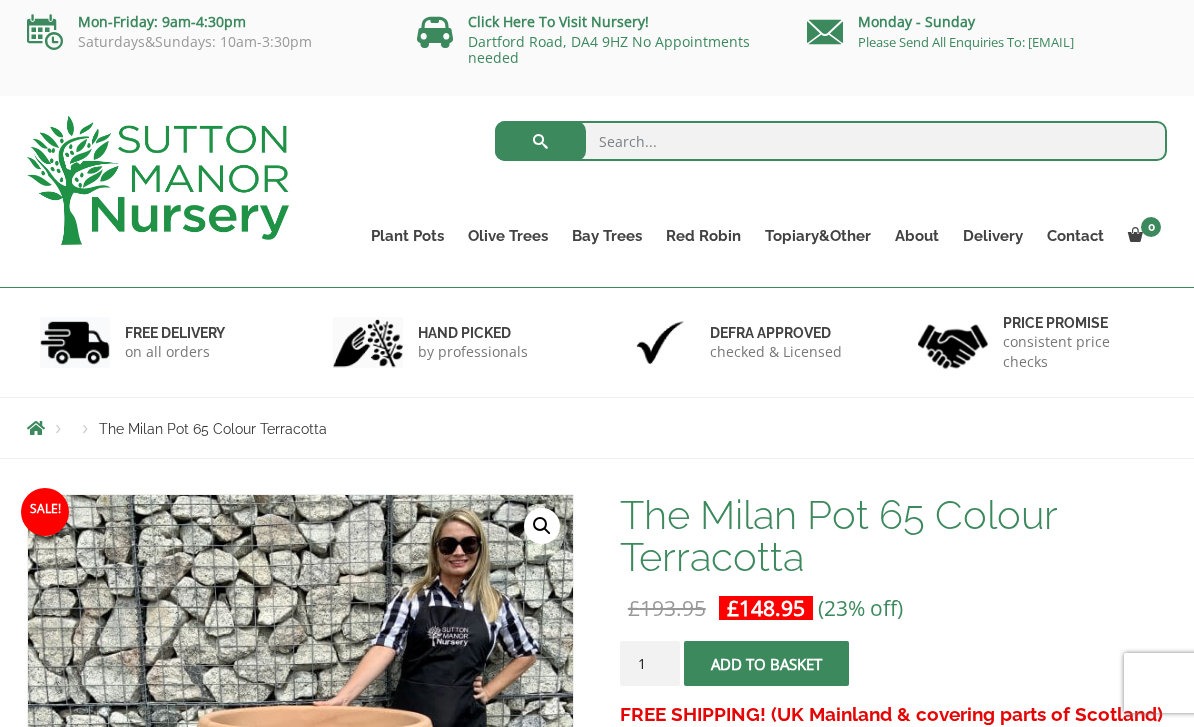 scroll, scrollTop: 0, scrollLeft: 0, axis: both 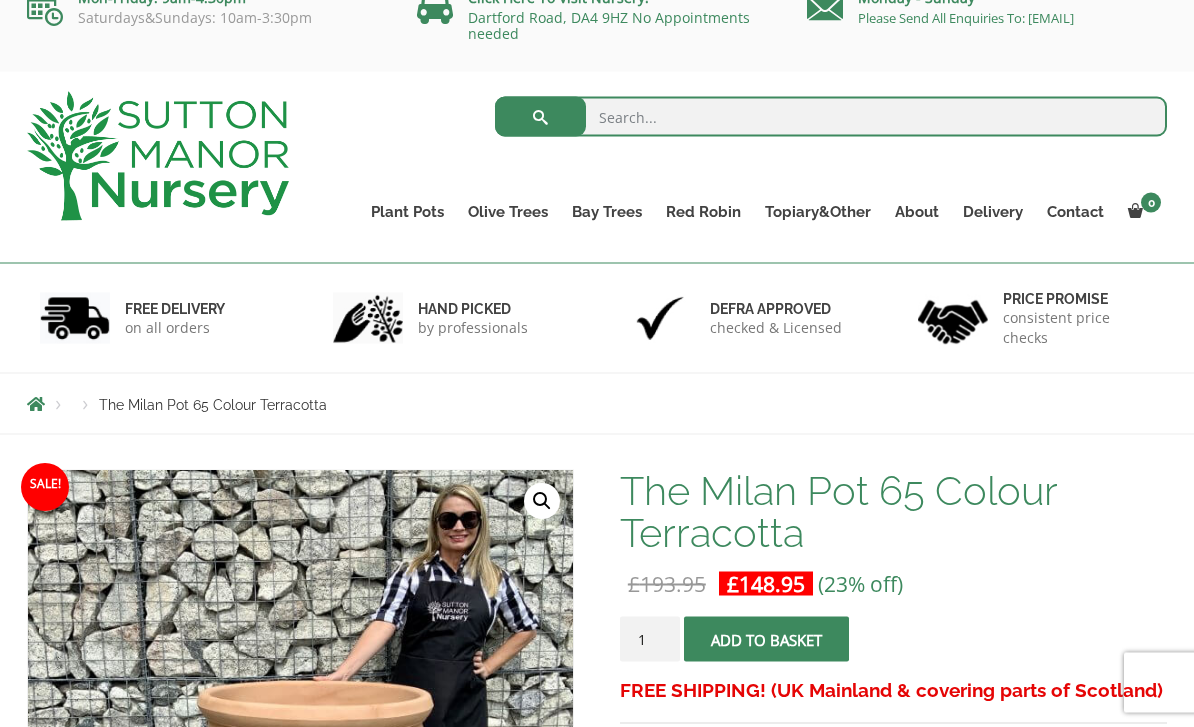click on "The Capri Pots" at bounding box center (0, 0) 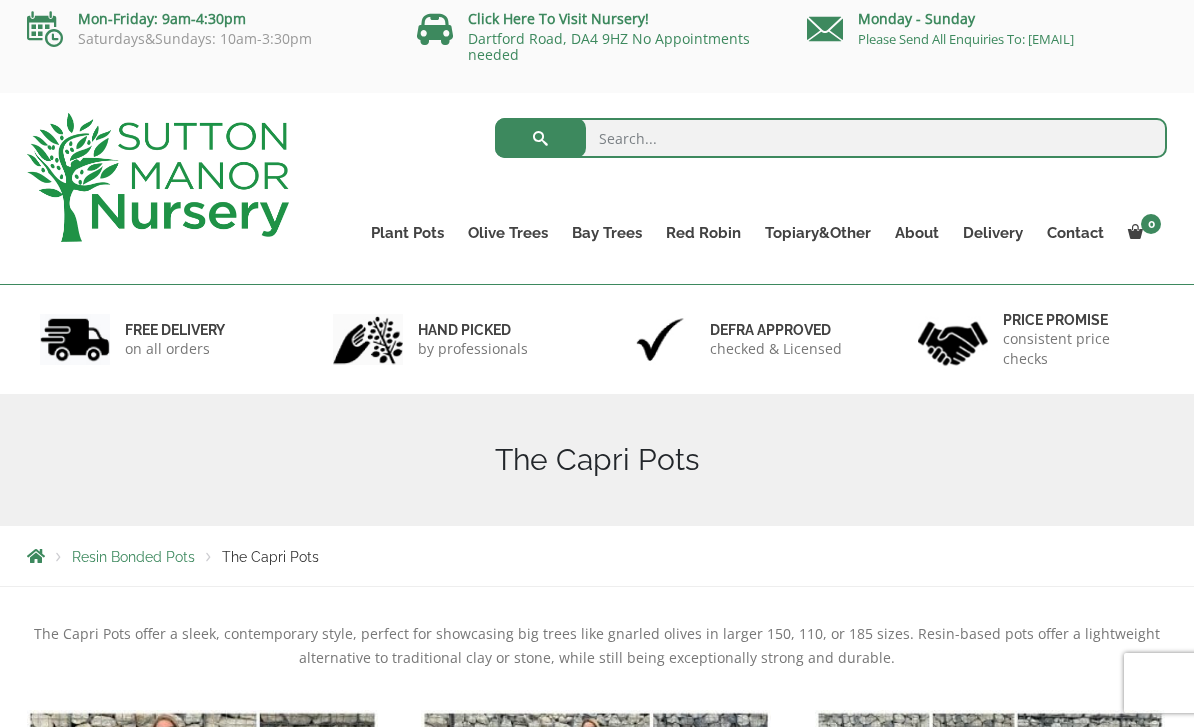 scroll, scrollTop: 133, scrollLeft: 0, axis: vertical 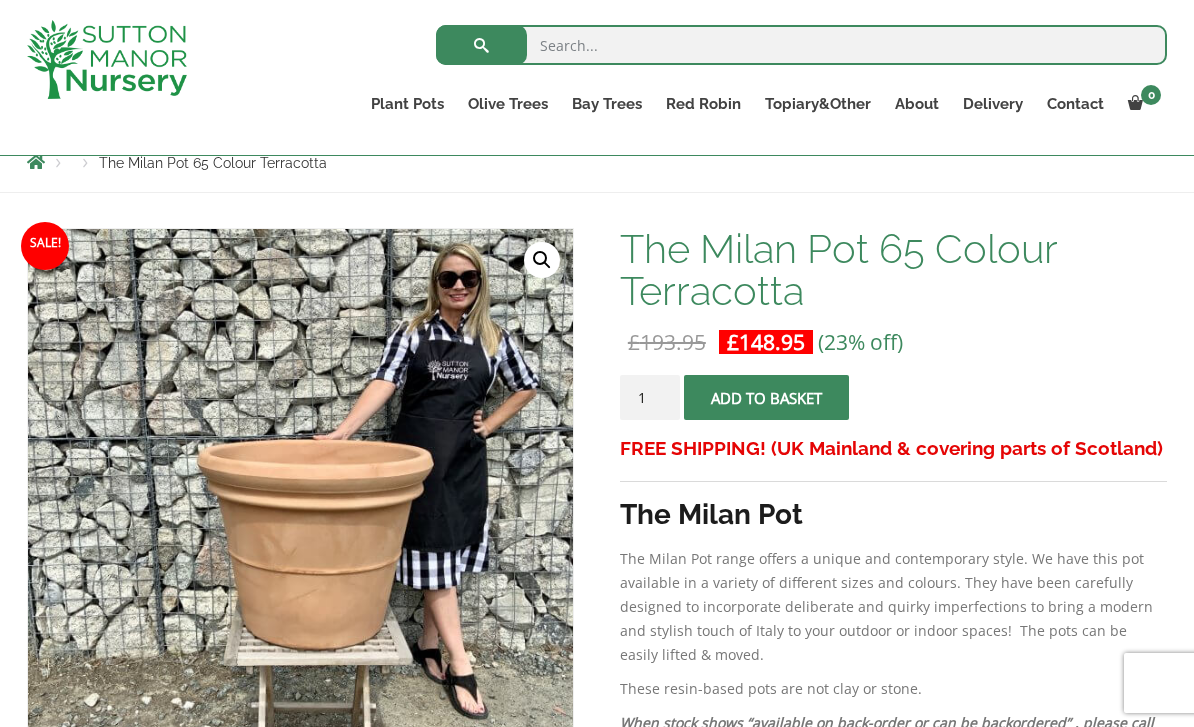 click on "The Brunello Pots" at bounding box center (0, 0) 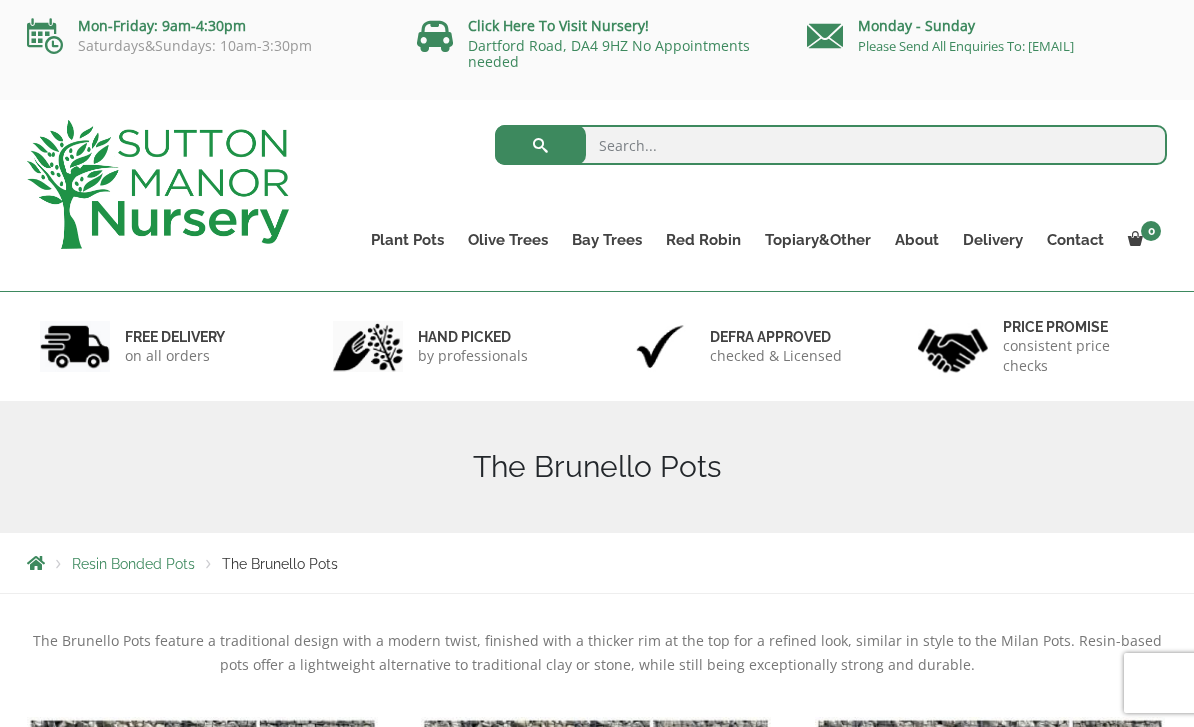 scroll, scrollTop: 0, scrollLeft: 0, axis: both 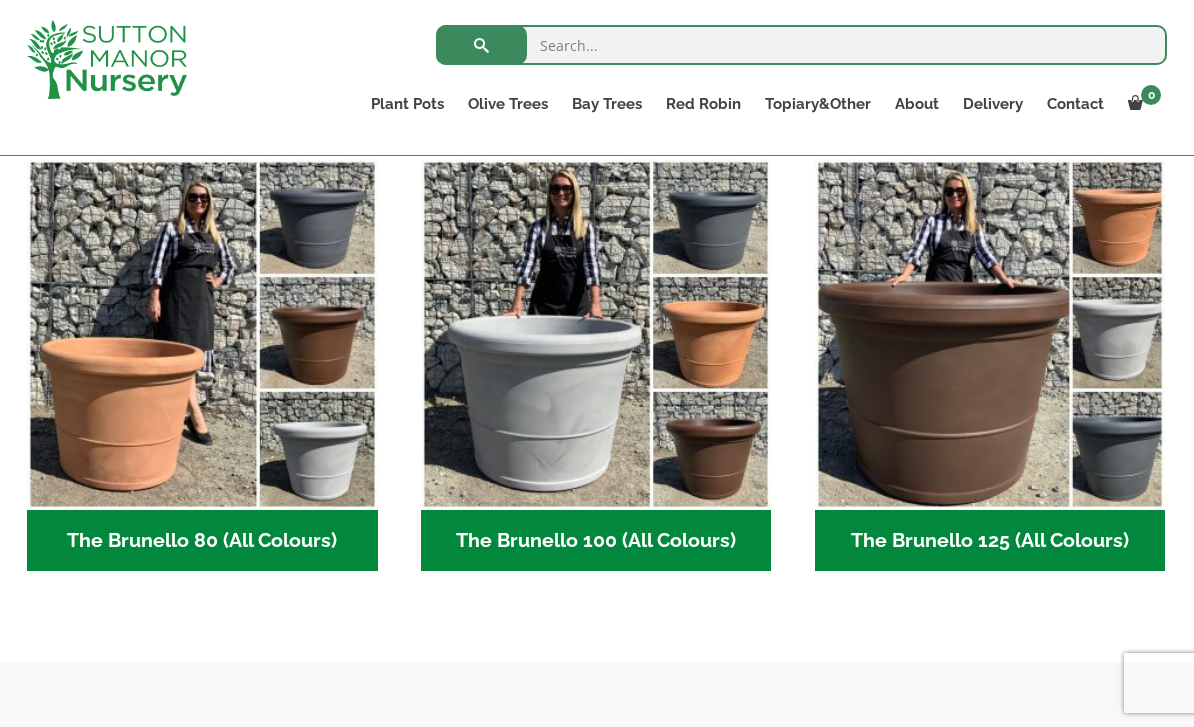 click on "The Rome Bowl" at bounding box center (0, 0) 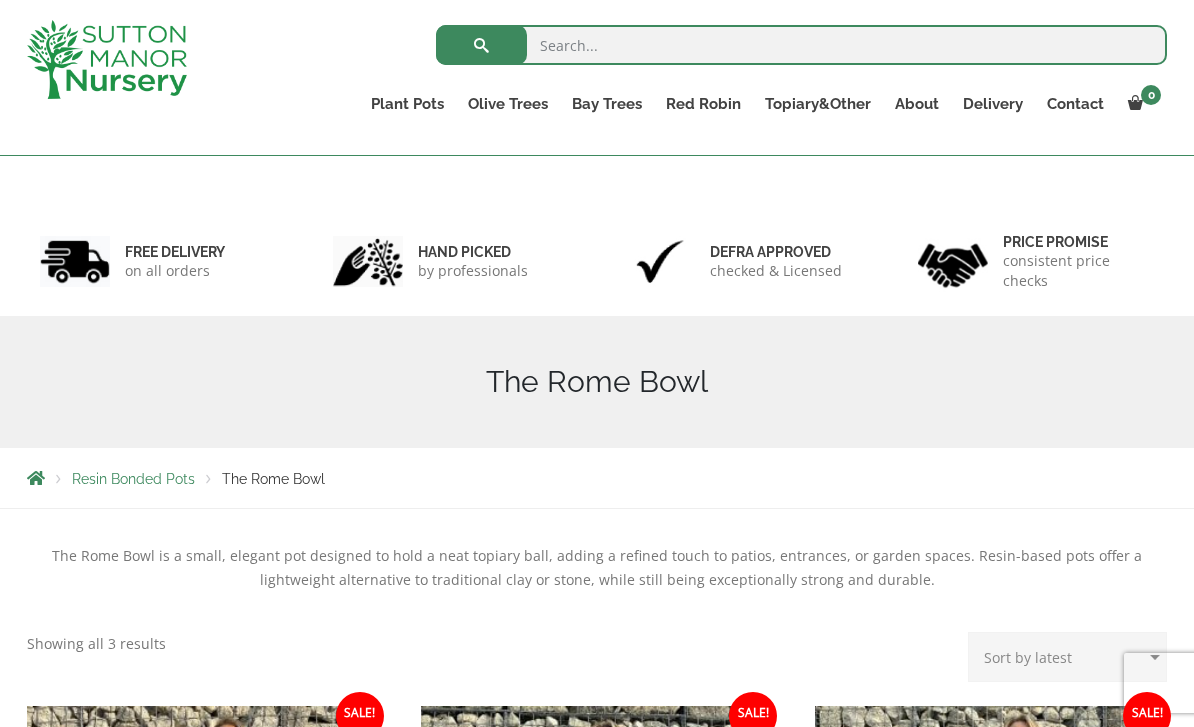 scroll, scrollTop: 297, scrollLeft: 0, axis: vertical 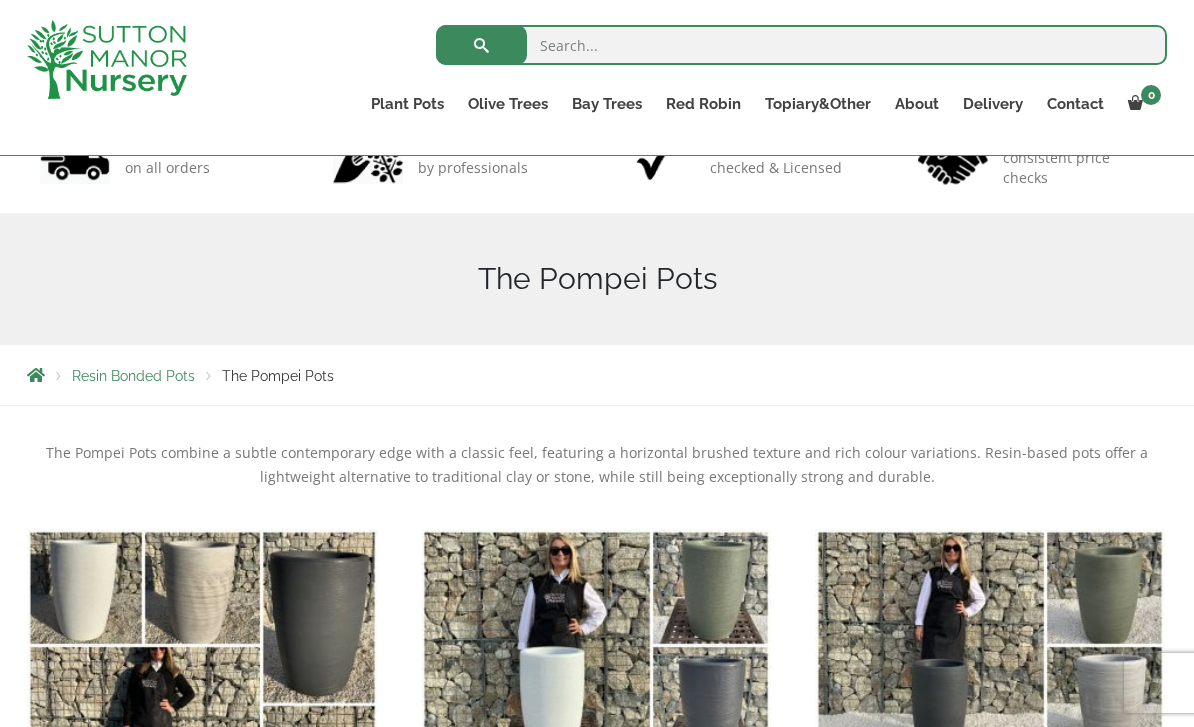 click on "The Mediterranean Pots" at bounding box center (0, 0) 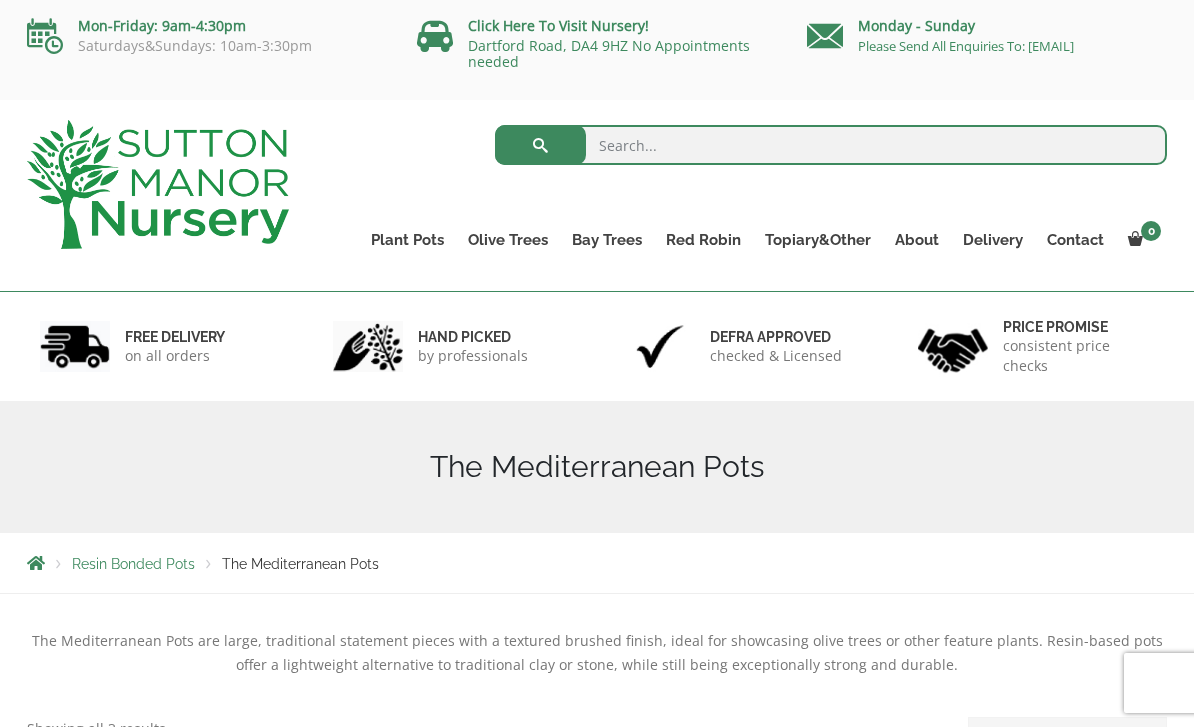 scroll, scrollTop: 0, scrollLeft: 0, axis: both 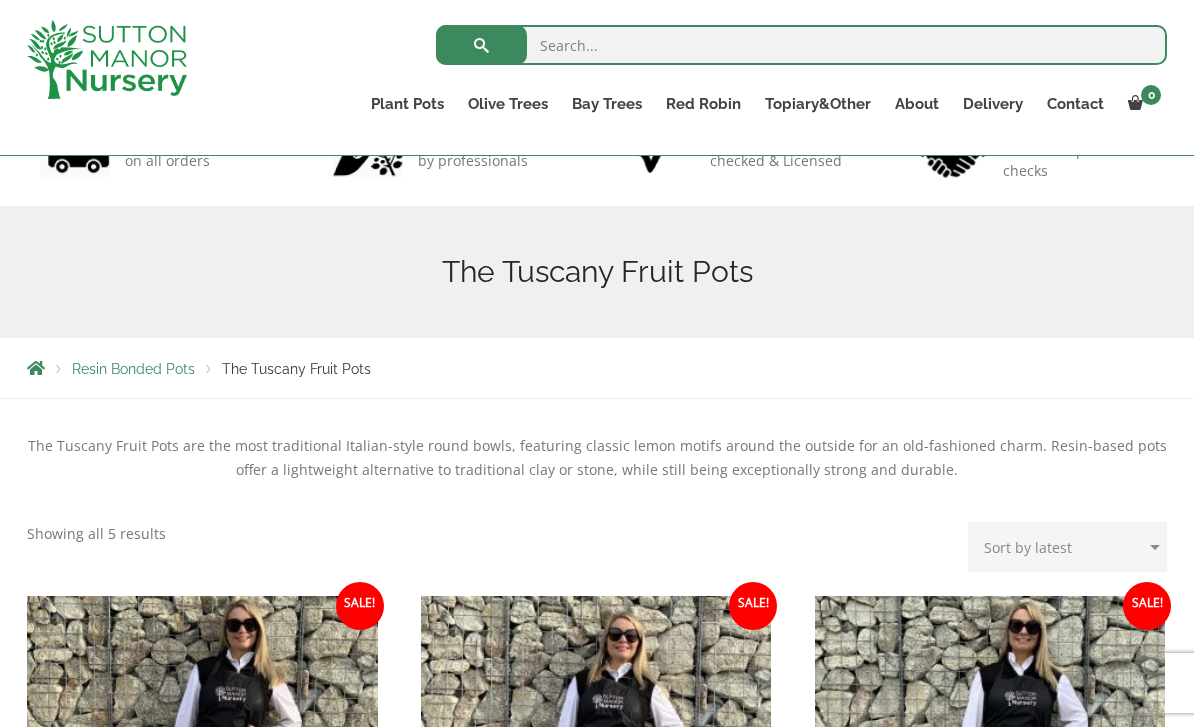 click on "The Alfresco Pots" at bounding box center (0, 0) 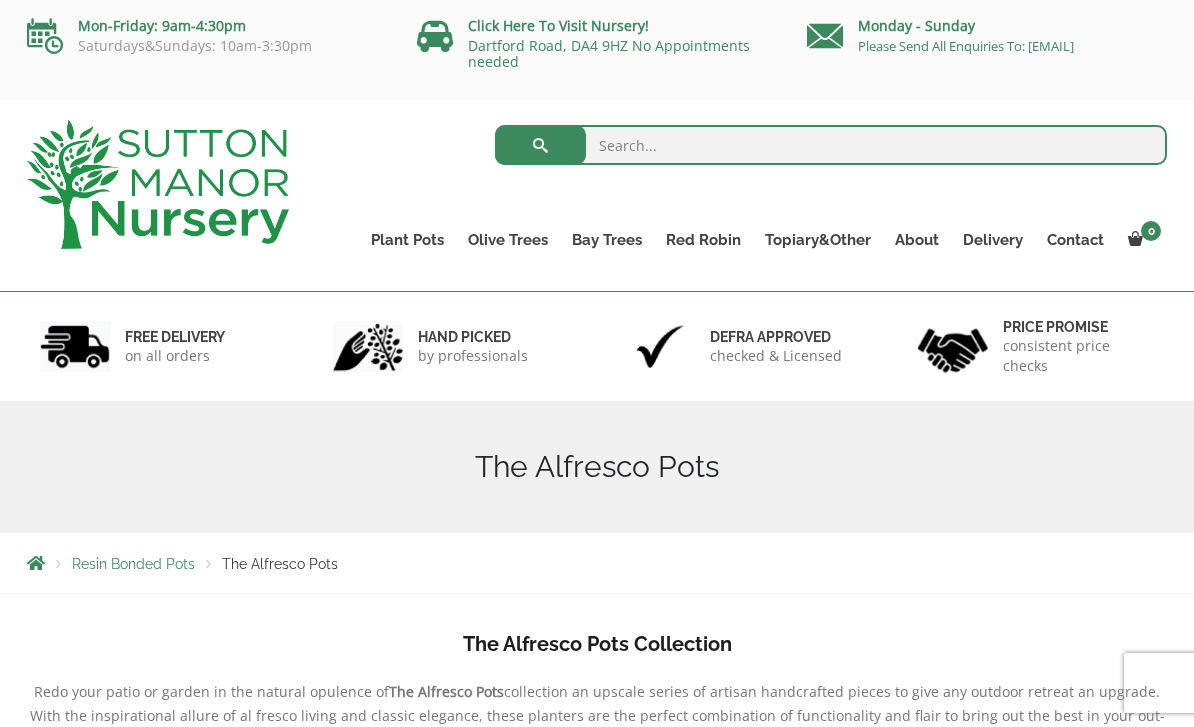 scroll, scrollTop: 17, scrollLeft: 0, axis: vertical 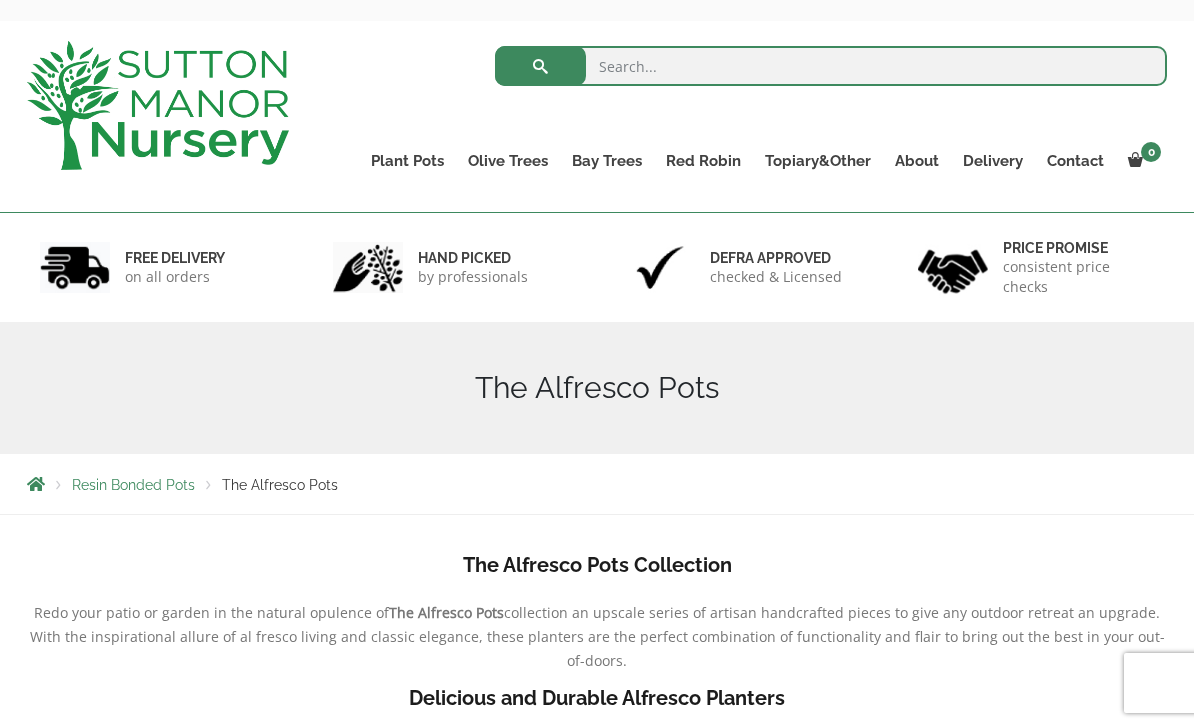 click on "The Florence Oval Pot" at bounding box center (0, 0) 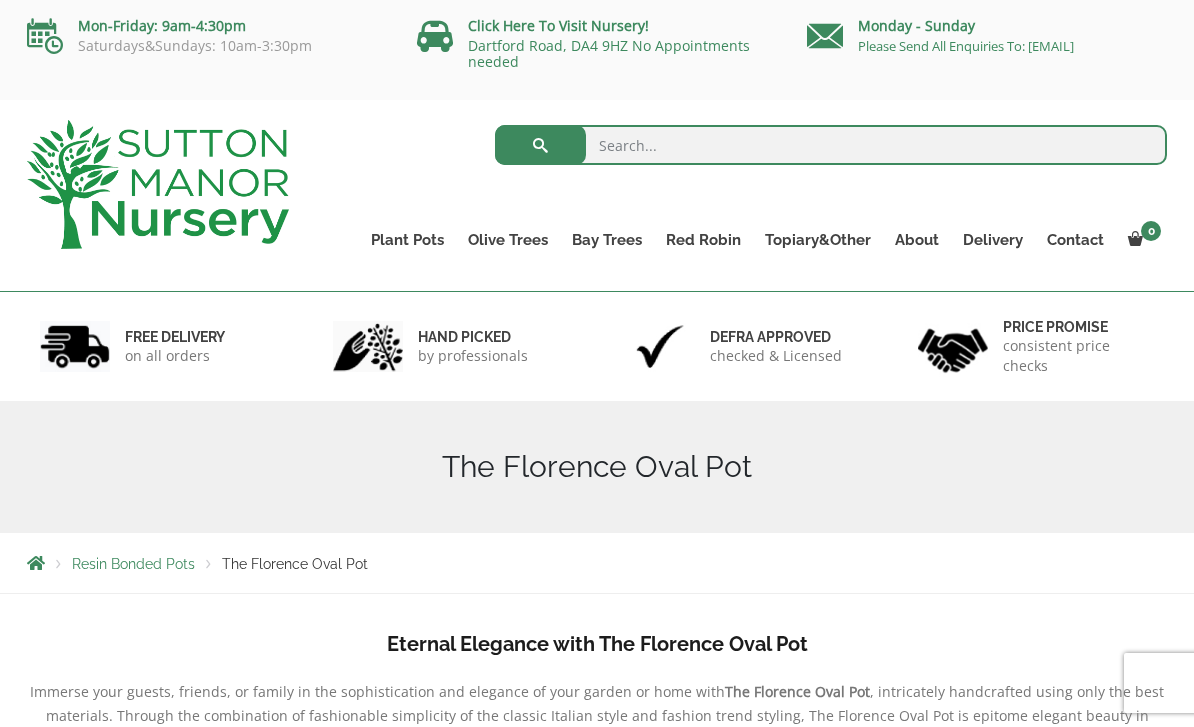 scroll, scrollTop: 0, scrollLeft: 0, axis: both 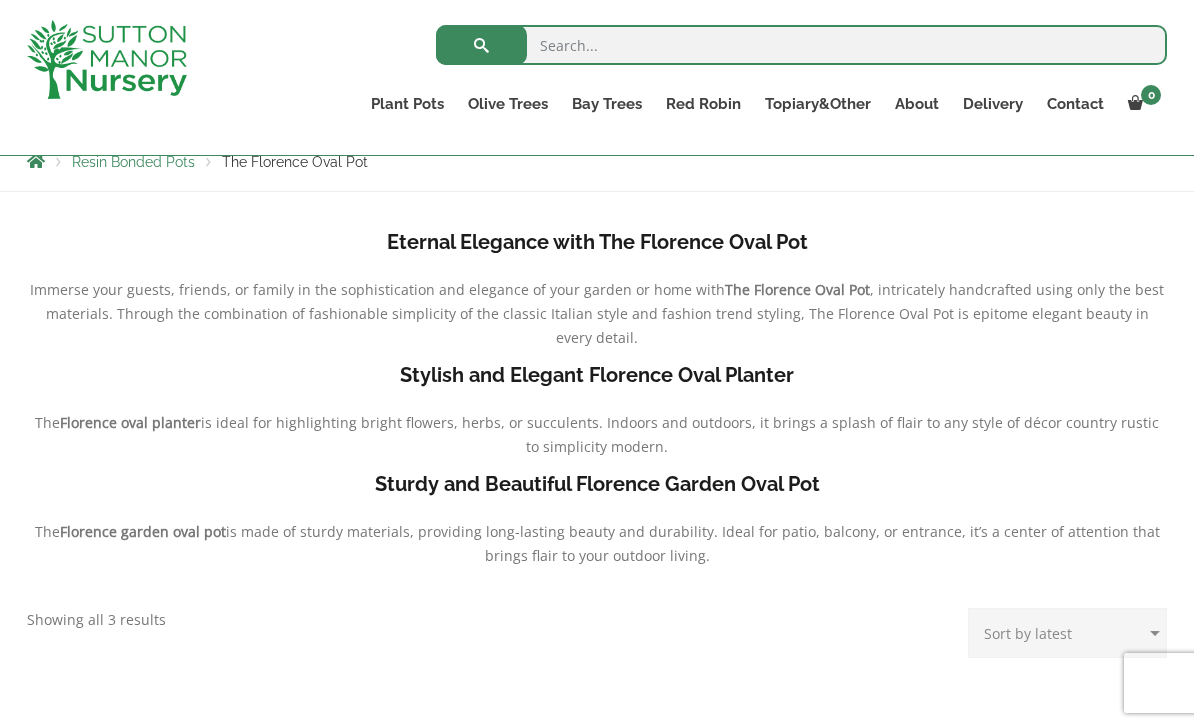 click on "The Olive Jar" at bounding box center (0, 0) 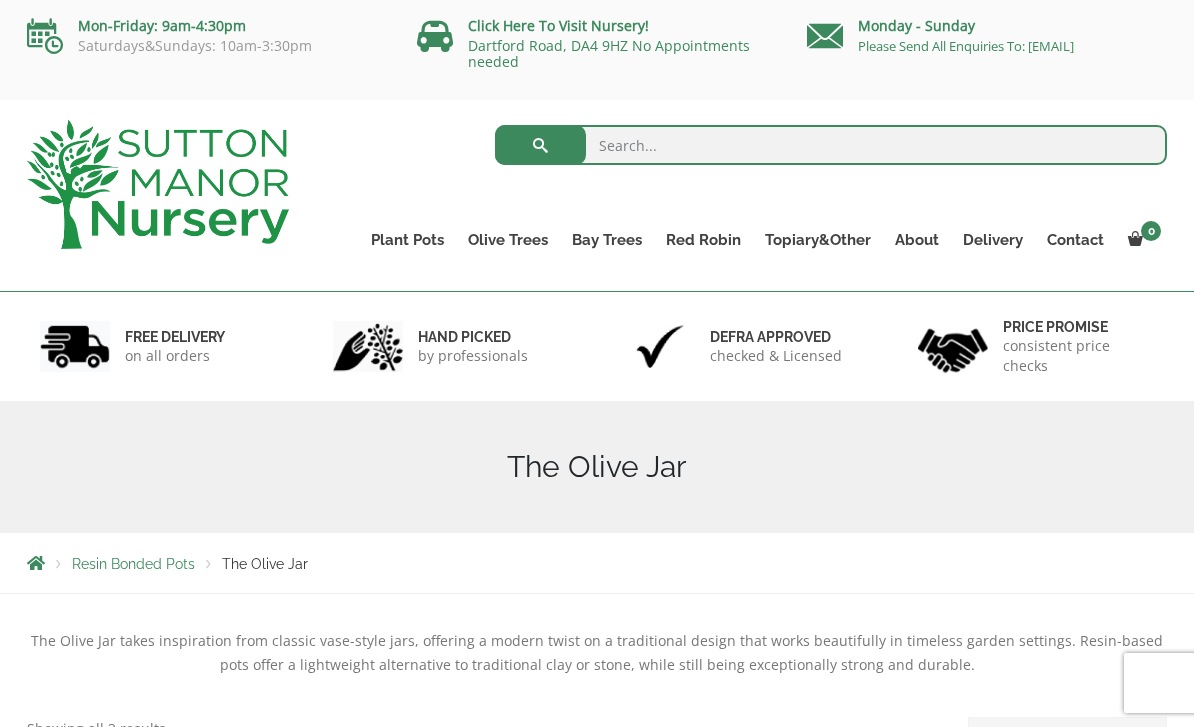 scroll, scrollTop: 0, scrollLeft: 0, axis: both 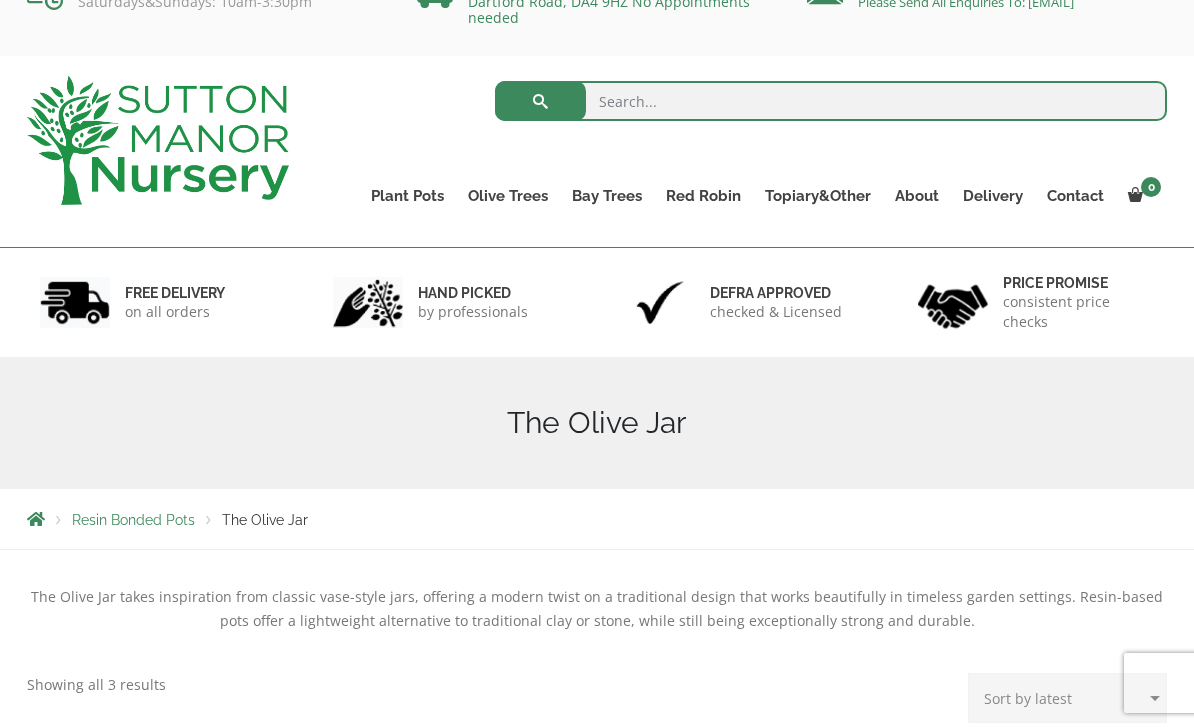 click on "The Old Stone Pots" at bounding box center [0, 0] 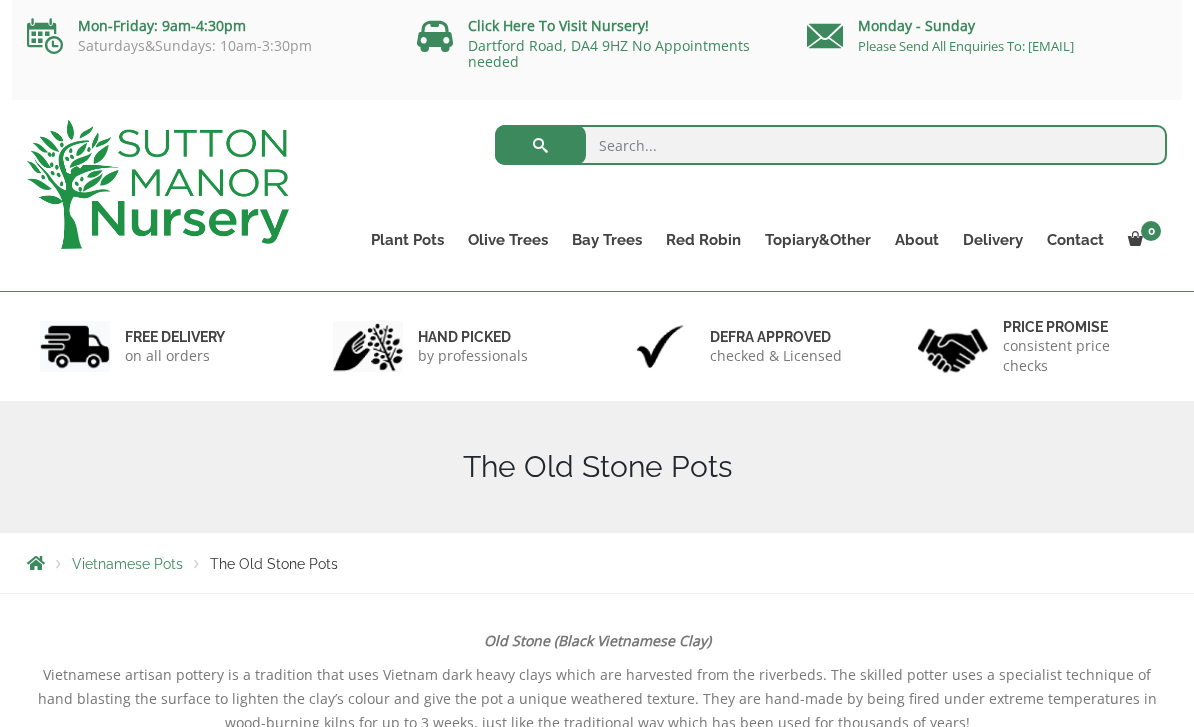 scroll, scrollTop: 0, scrollLeft: 0, axis: both 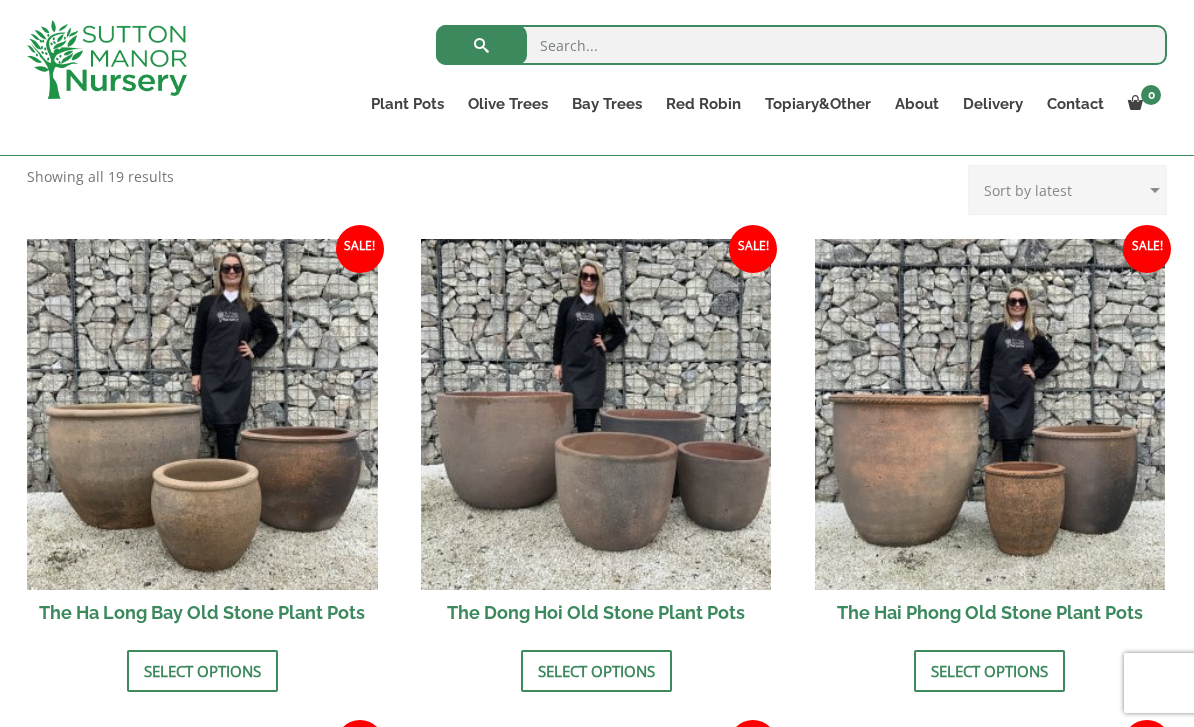 click on "Jars And Urns" at bounding box center (0, 0) 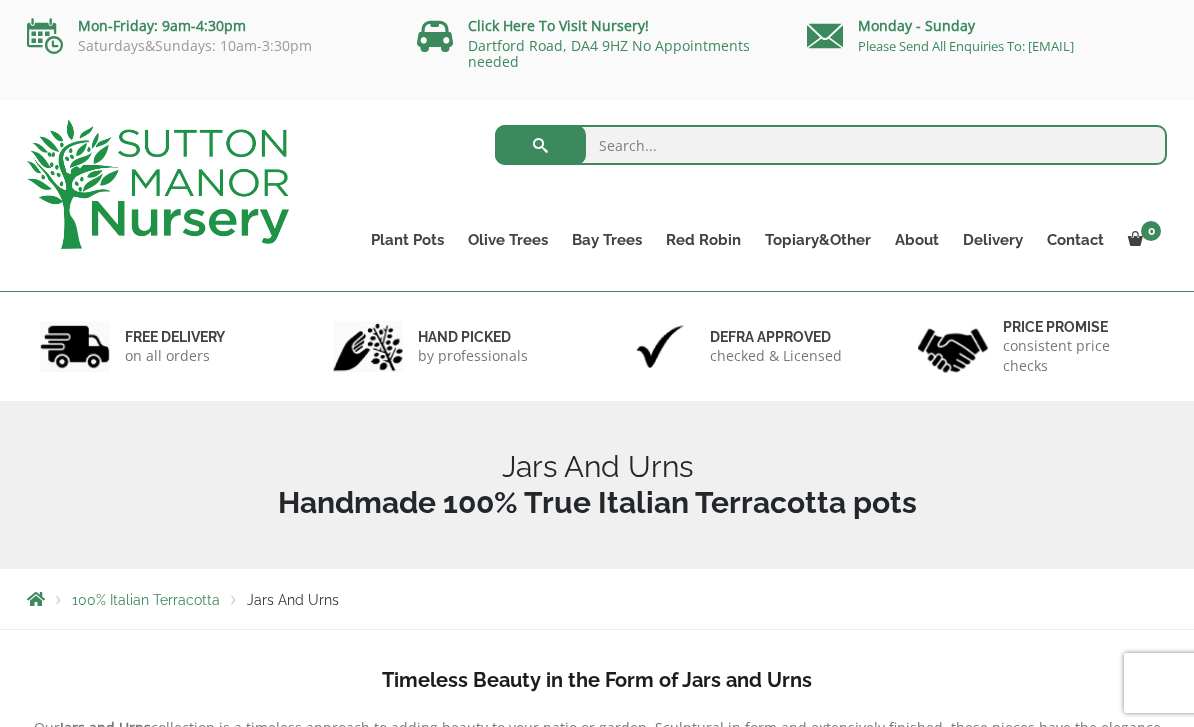scroll, scrollTop: 0, scrollLeft: 0, axis: both 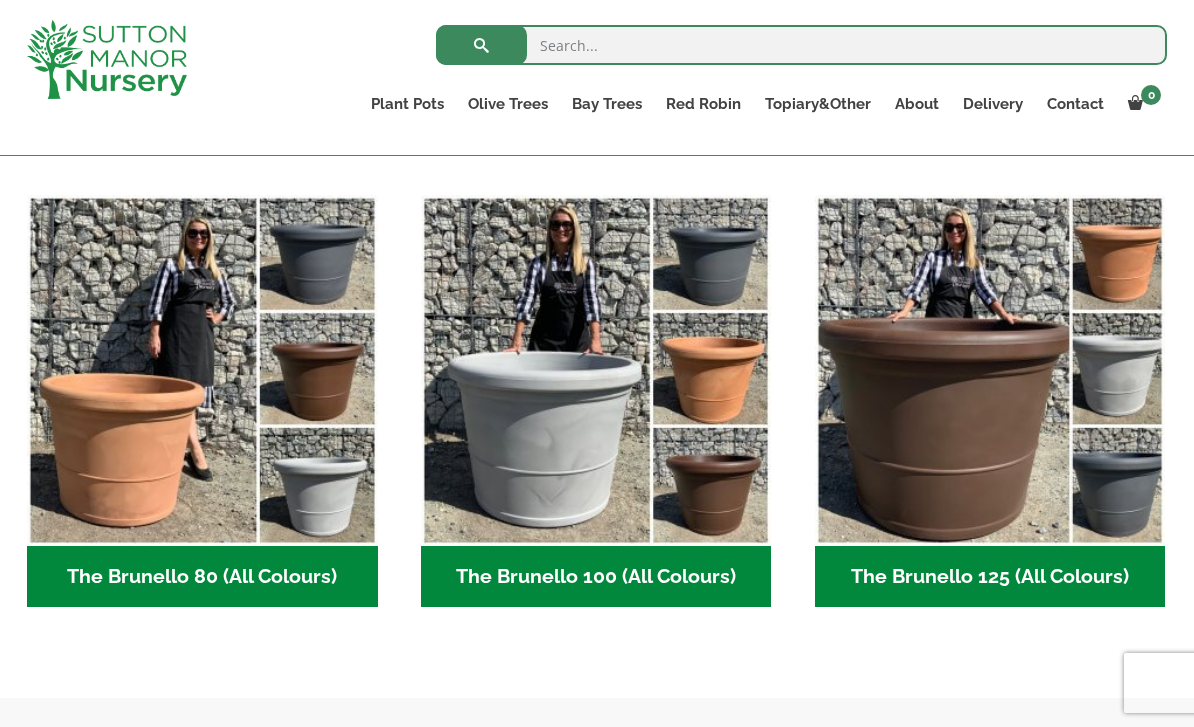 click on "The Brunello 80 (All Colours)  (4)" at bounding box center (202, 577) 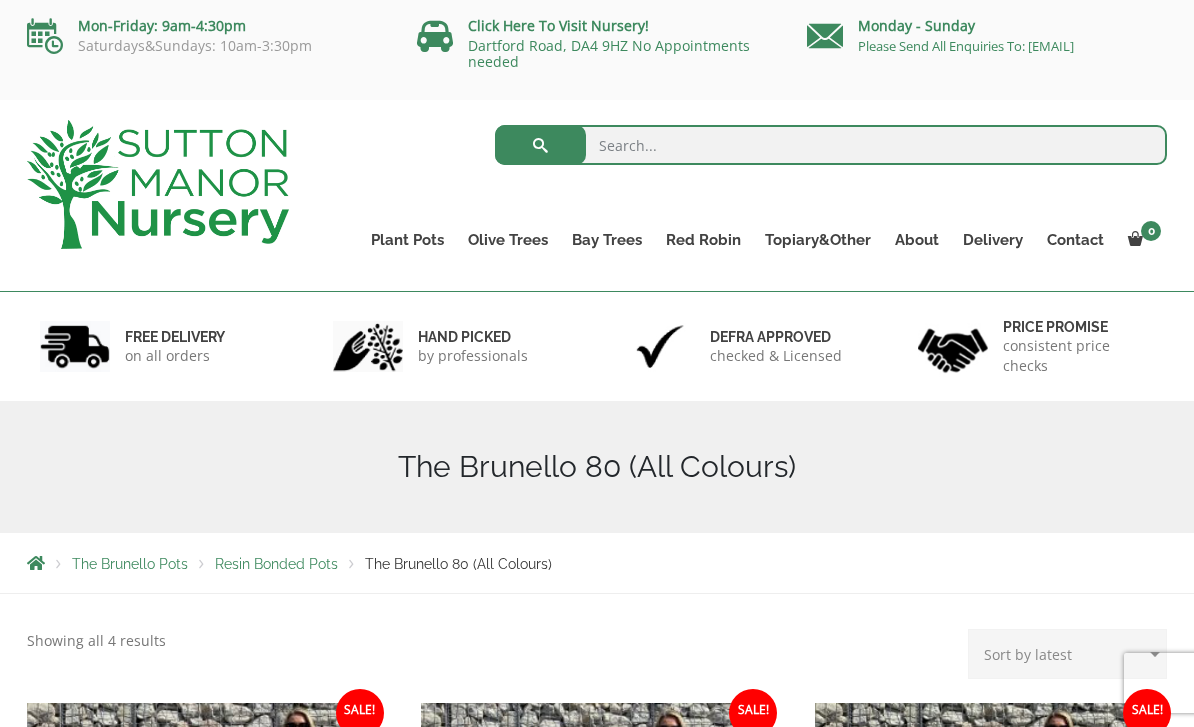 scroll, scrollTop: 0, scrollLeft: 0, axis: both 